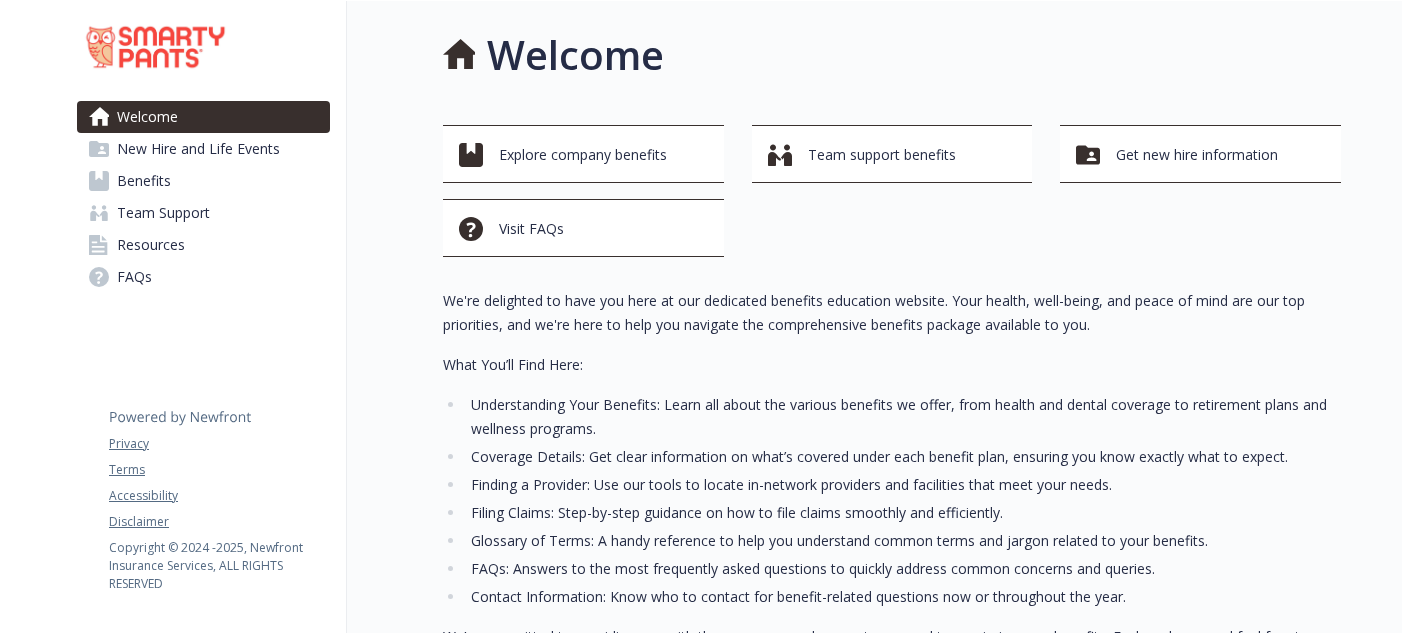 scroll, scrollTop: 0, scrollLeft: 0, axis: both 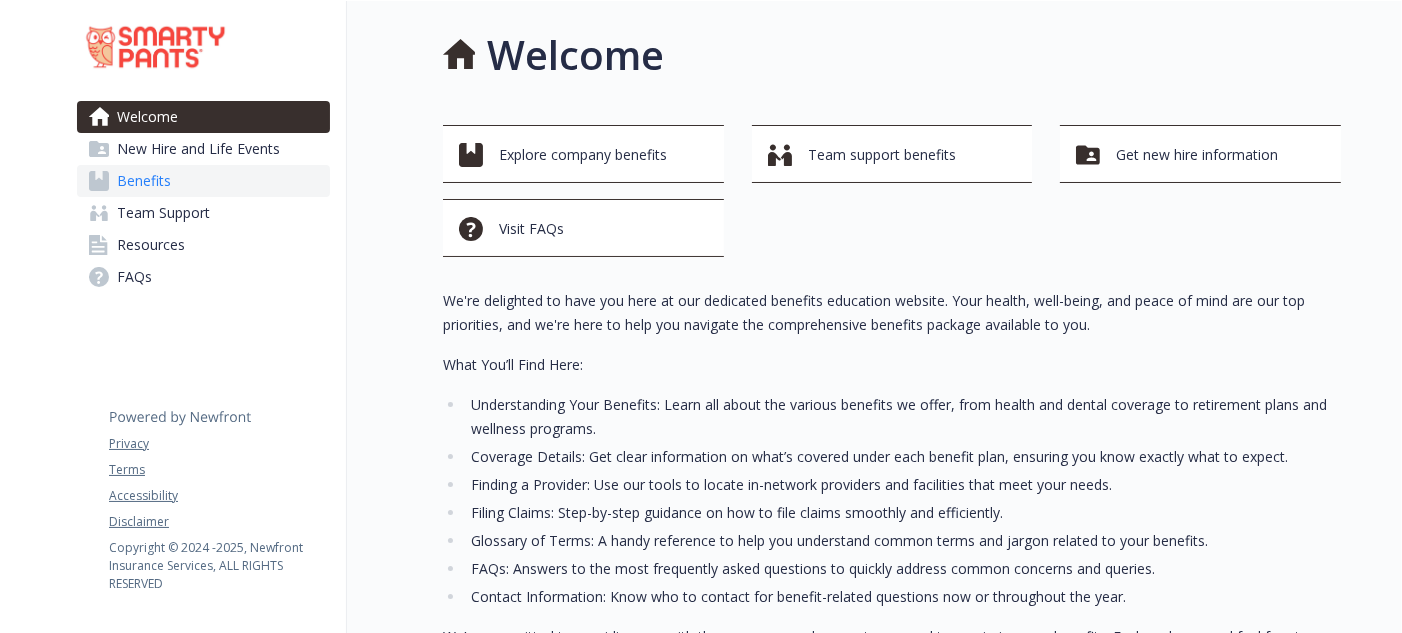 click on "Benefits" at bounding box center (144, 181) 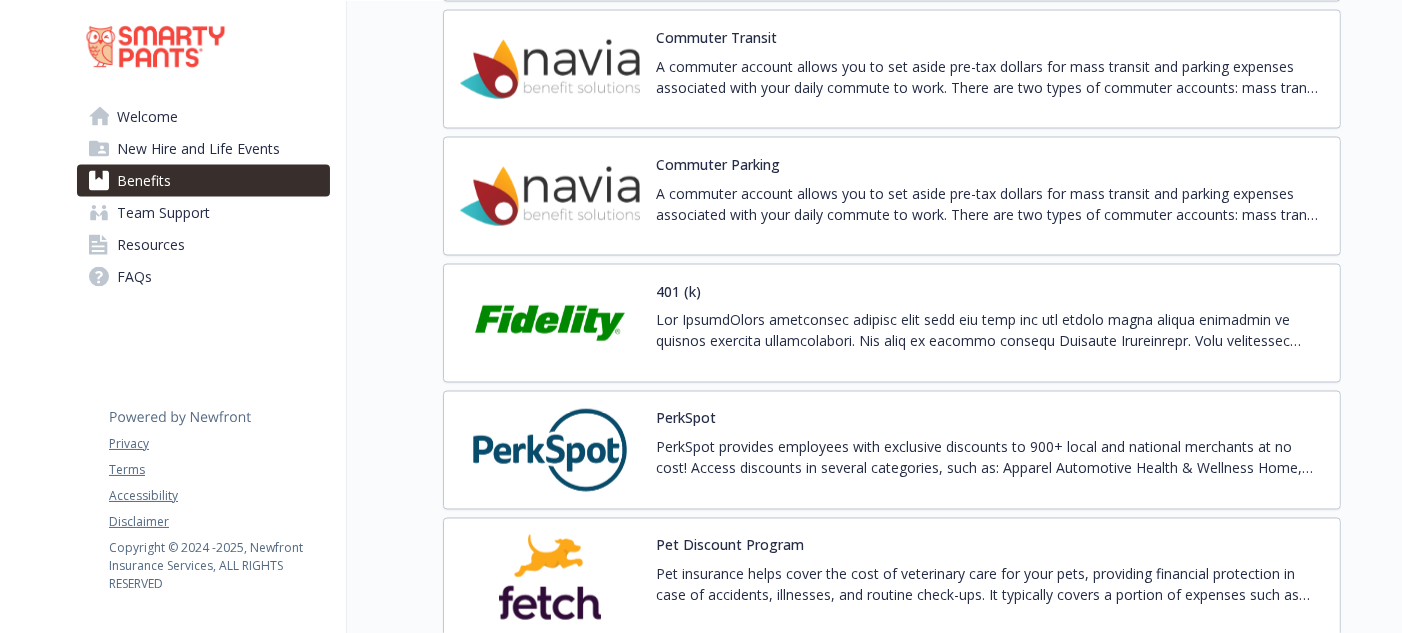 scroll, scrollTop: 3500, scrollLeft: 0, axis: vertical 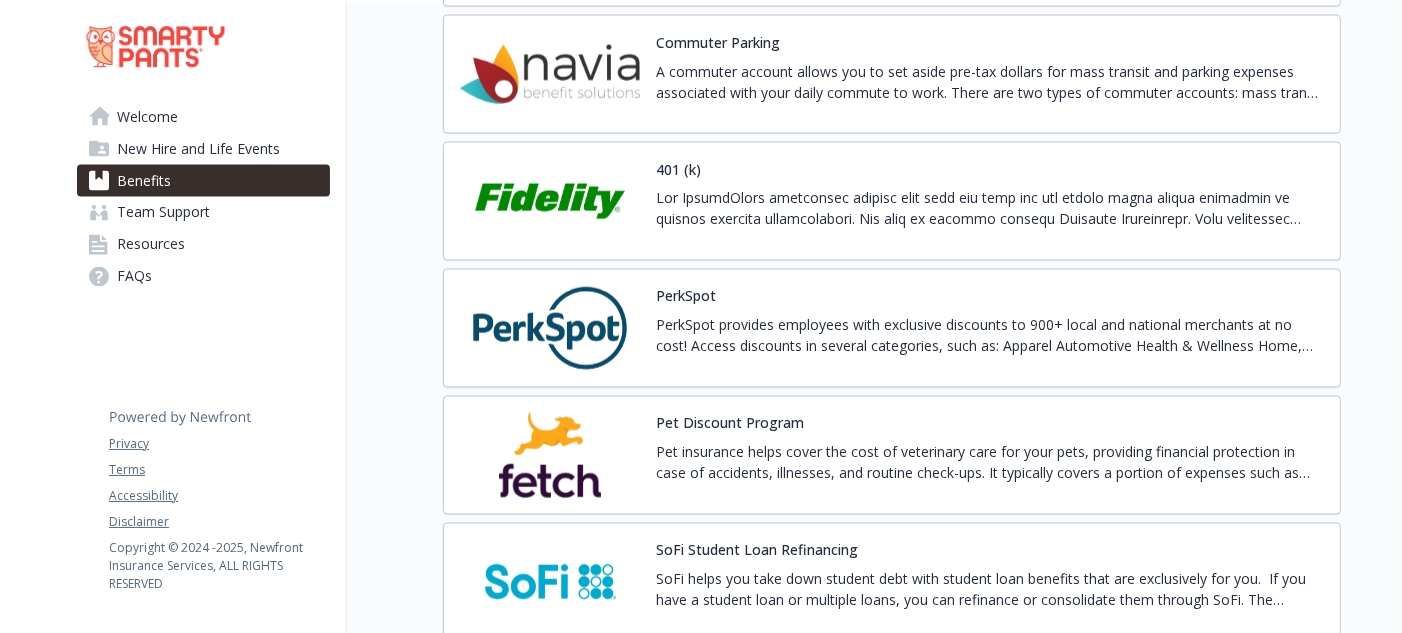click at bounding box center (550, 201) 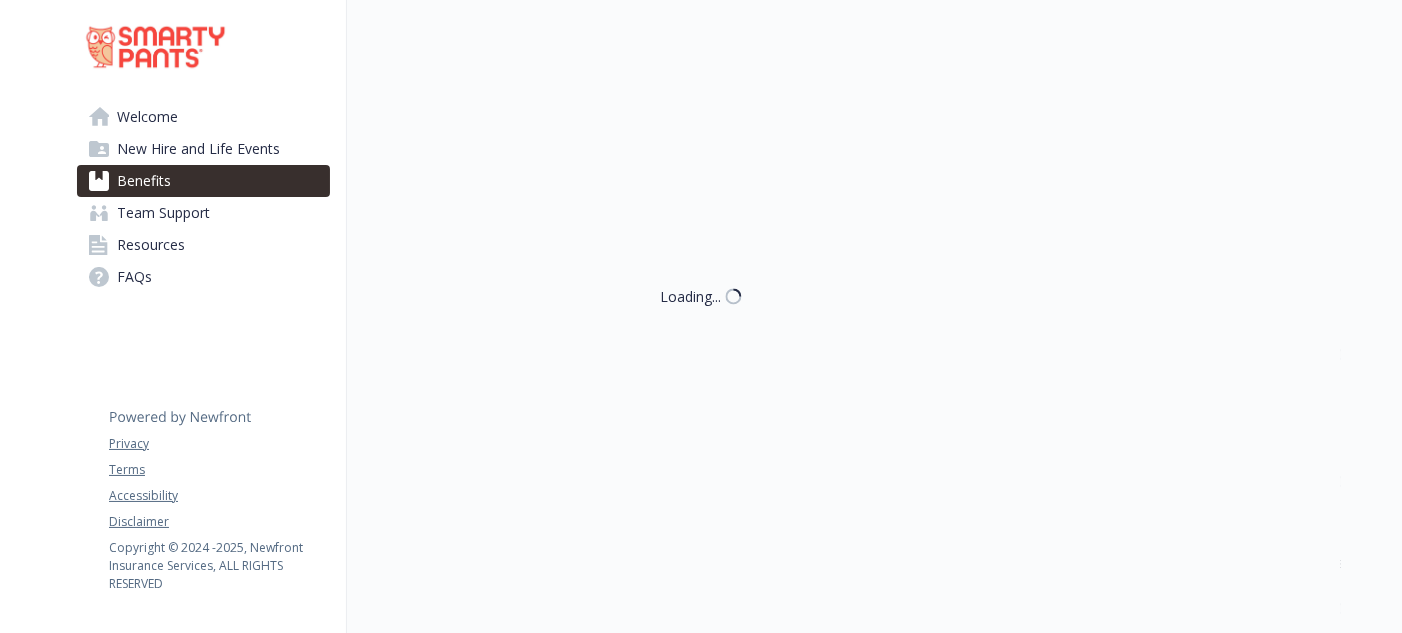 scroll, scrollTop: 3500, scrollLeft: 0, axis: vertical 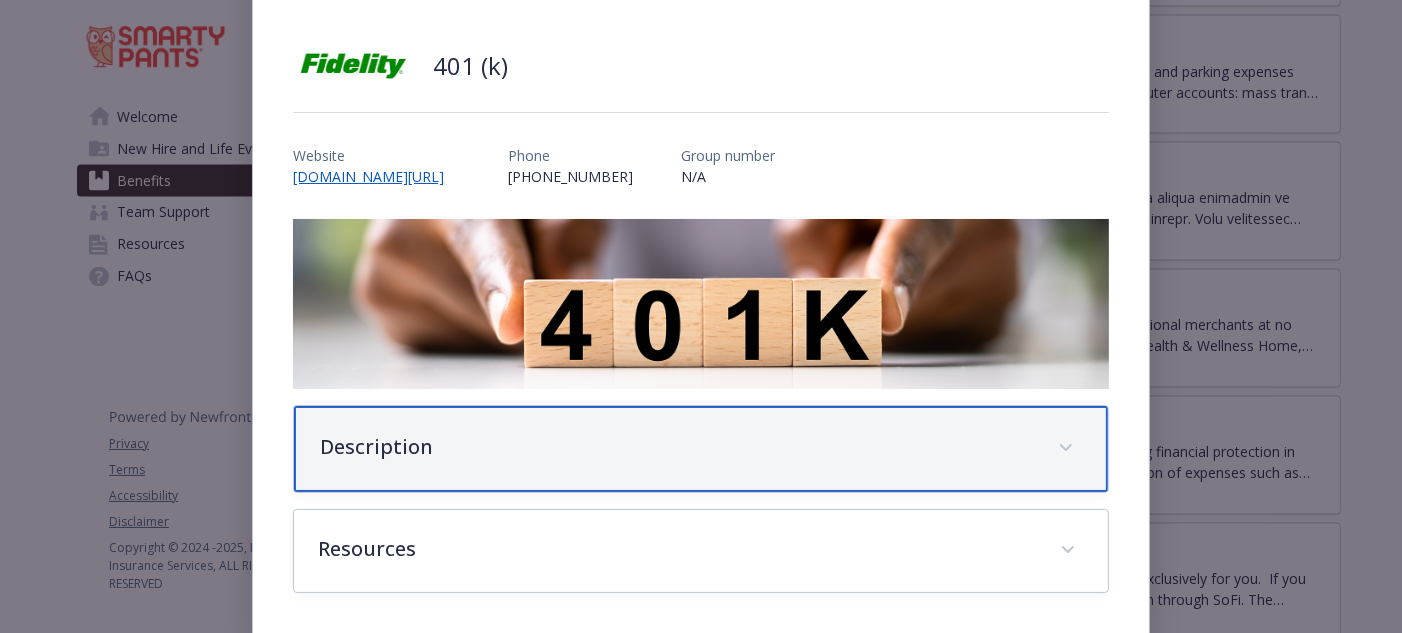 click on "Description" at bounding box center (676, 447) 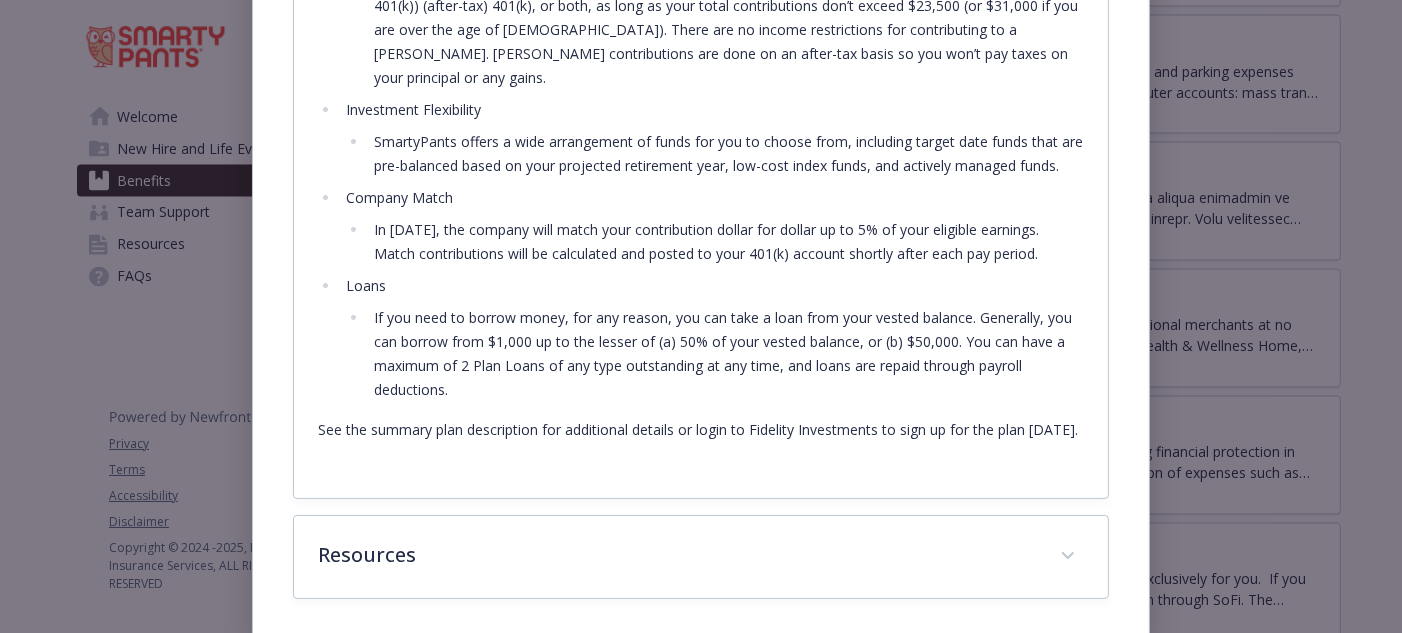 scroll, scrollTop: 784, scrollLeft: 0, axis: vertical 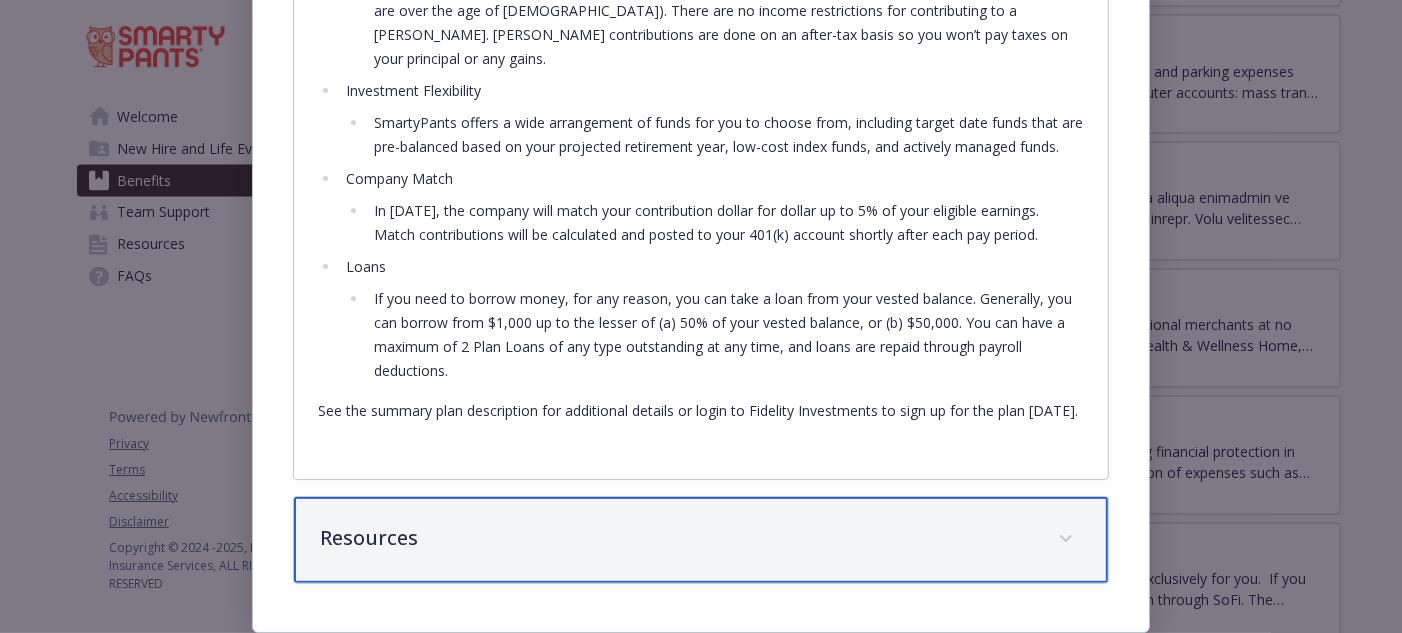 click on "Resources" at bounding box center (676, 538) 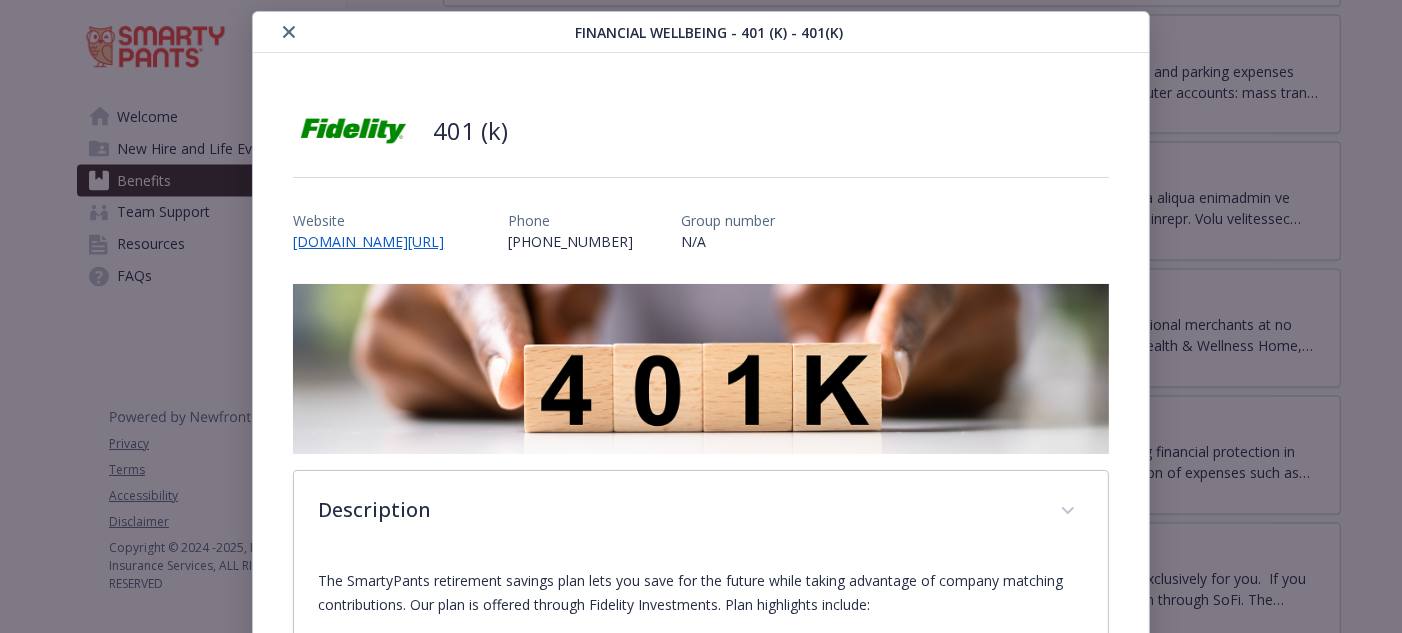scroll, scrollTop: 0, scrollLeft: 0, axis: both 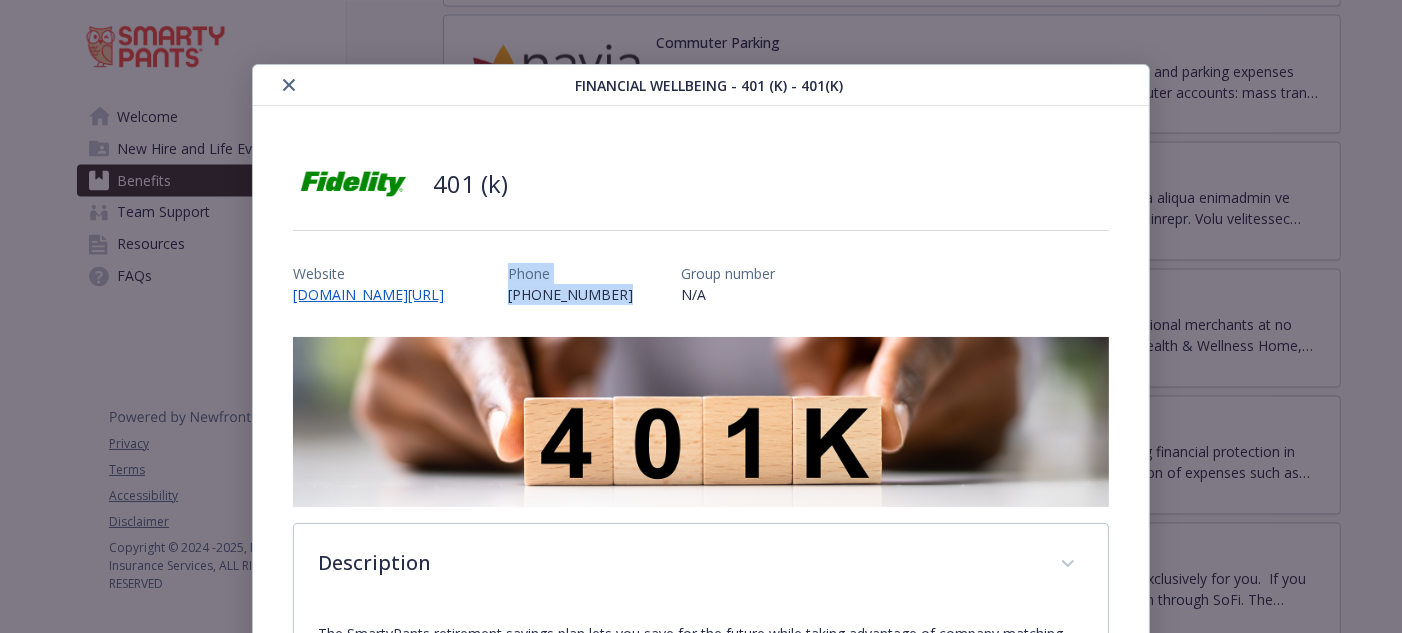 drag, startPoint x: 628, startPoint y: 289, endPoint x: 510, endPoint y: 273, distance: 119.0798 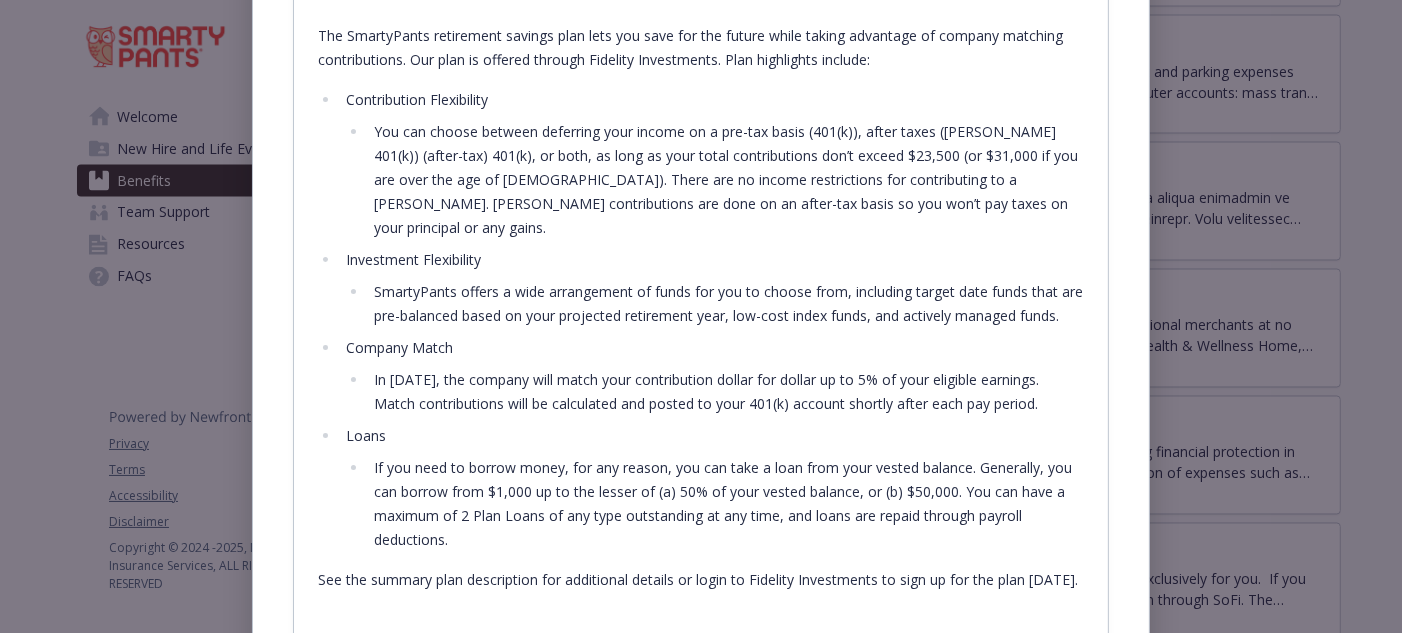 scroll, scrollTop: 1054, scrollLeft: 0, axis: vertical 